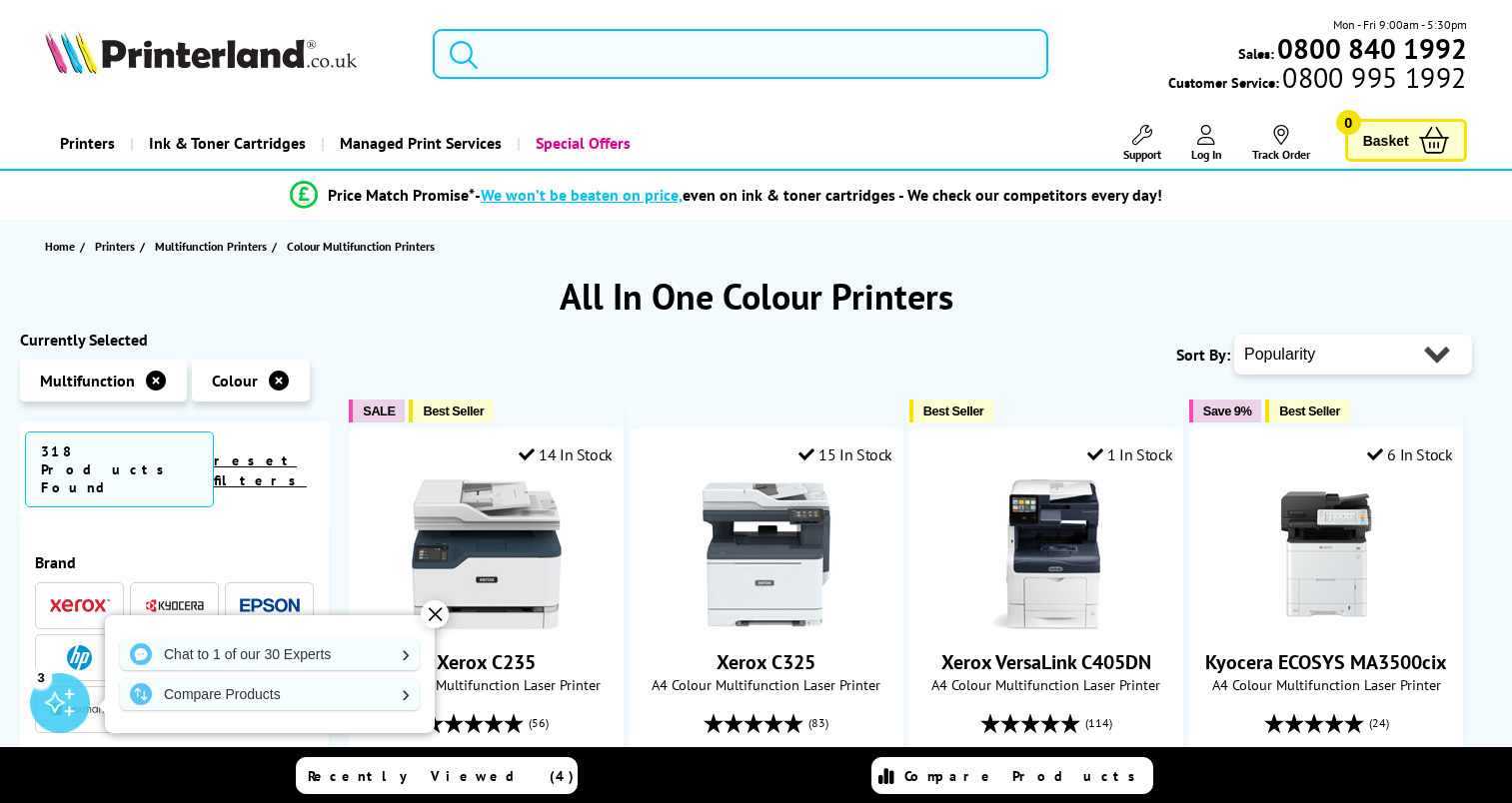 scroll, scrollTop: 0, scrollLeft: 0, axis: both 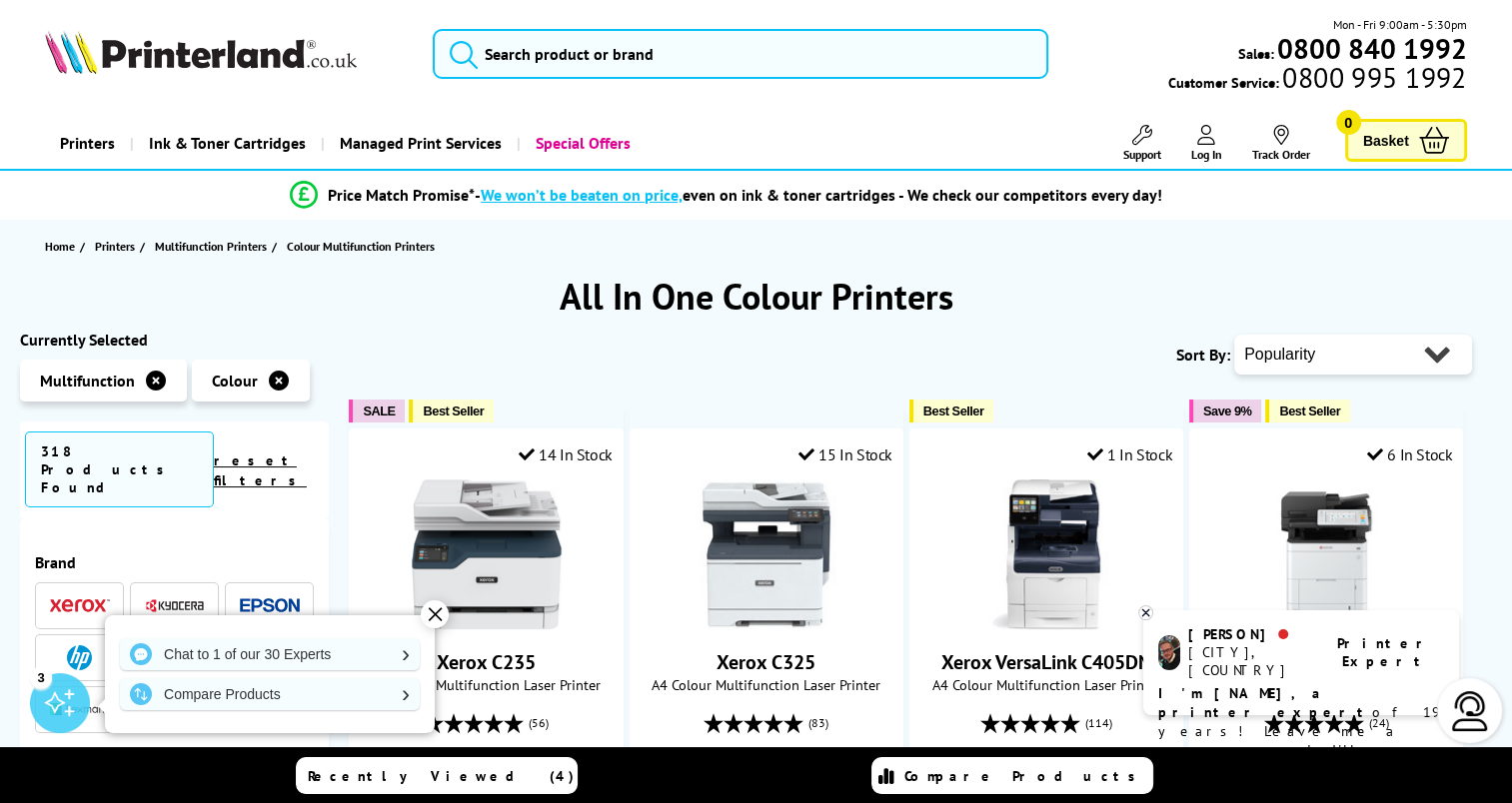 click on "✕" at bounding box center (435, 614) 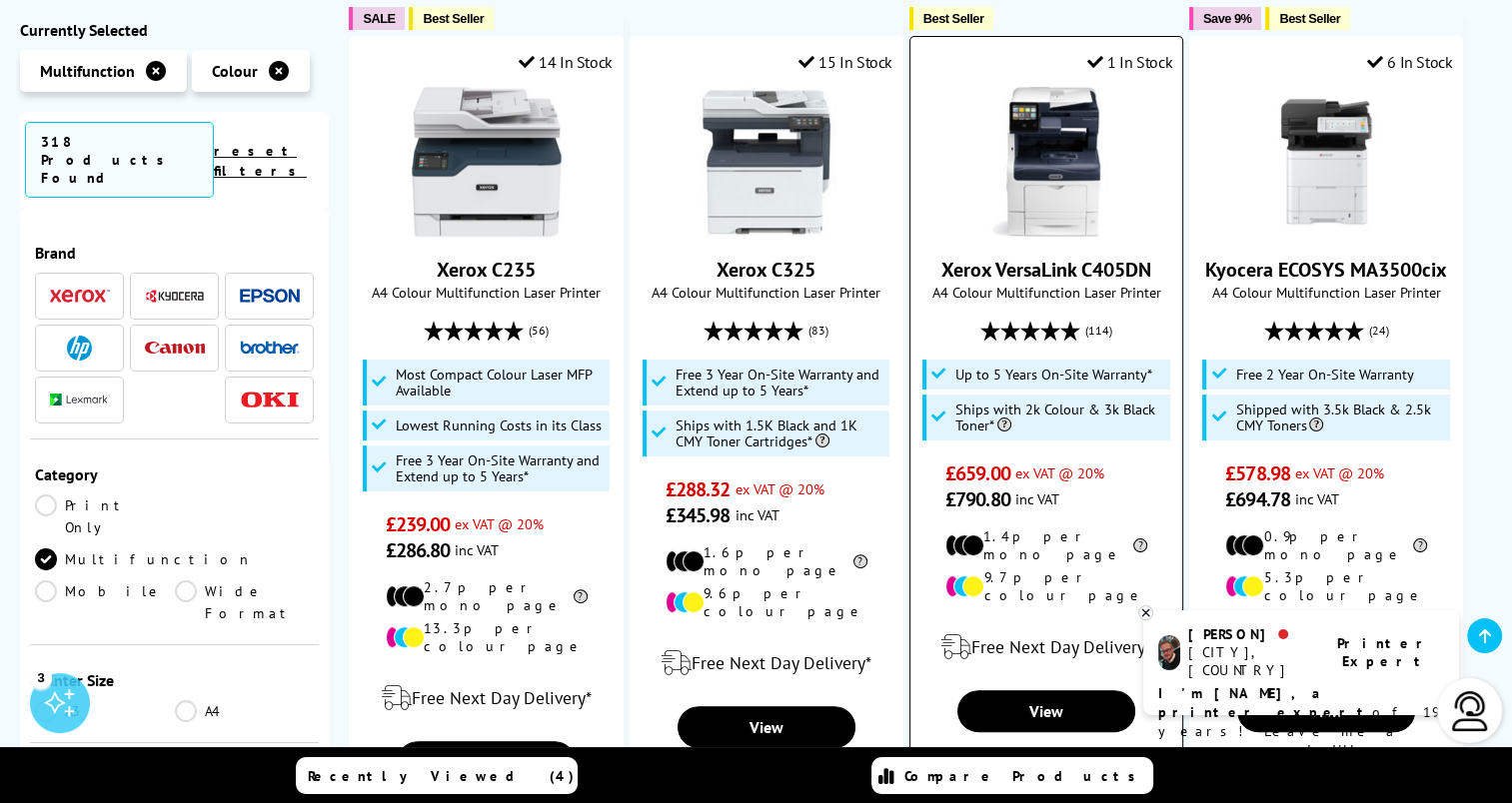 scroll, scrollTop: 400, scrollLeft: 0, axis: vertical 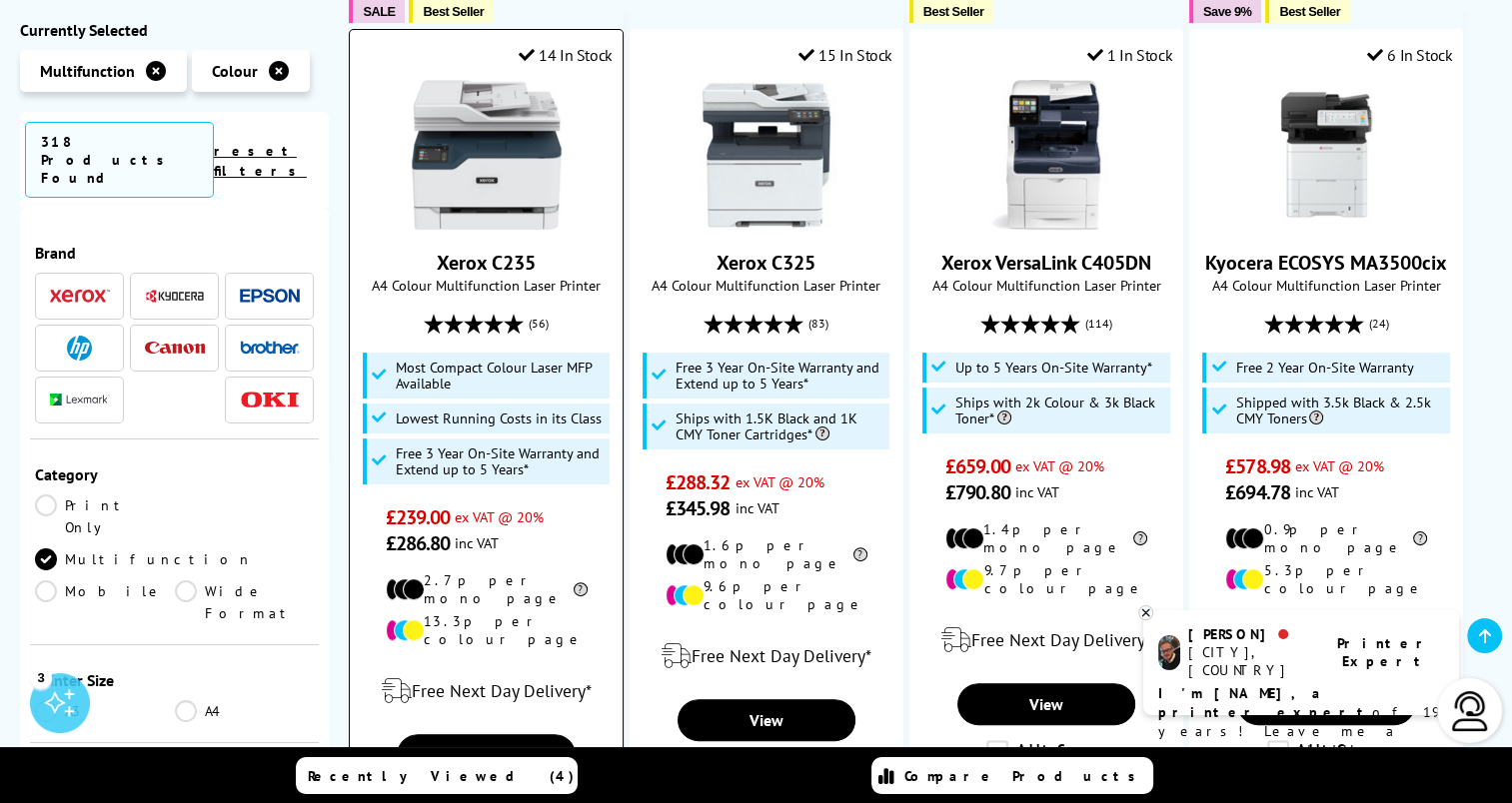 click at bounding box center (487, 155) 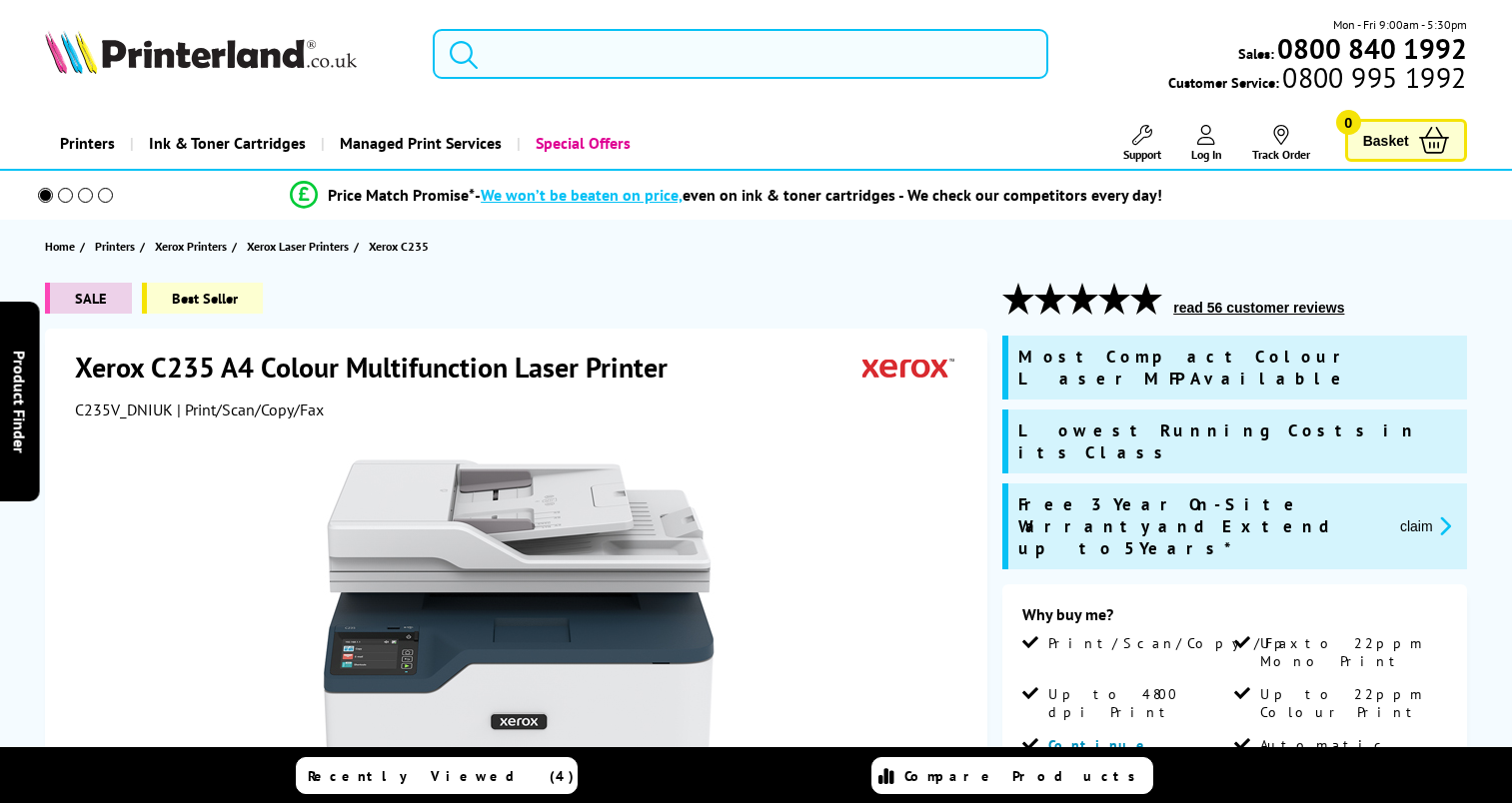 scroll, scrollTop: 0, scrollLeft: 0, axis: both 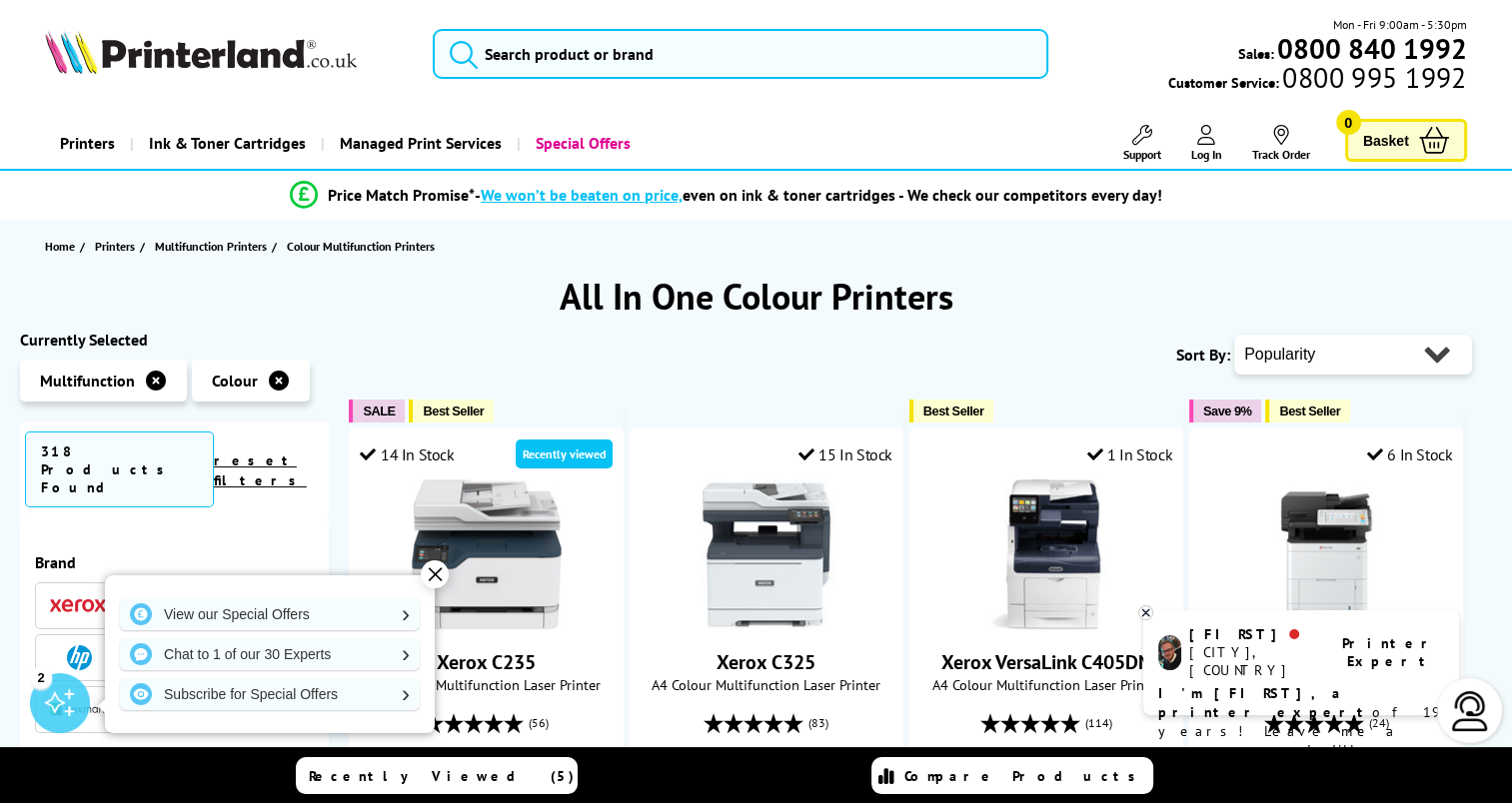click on "Popularity
Rating
Price - Low to High
Price - High to Low
Running Costs - Low to High
Size - Small to Large" at bounding box center [1353, 355] 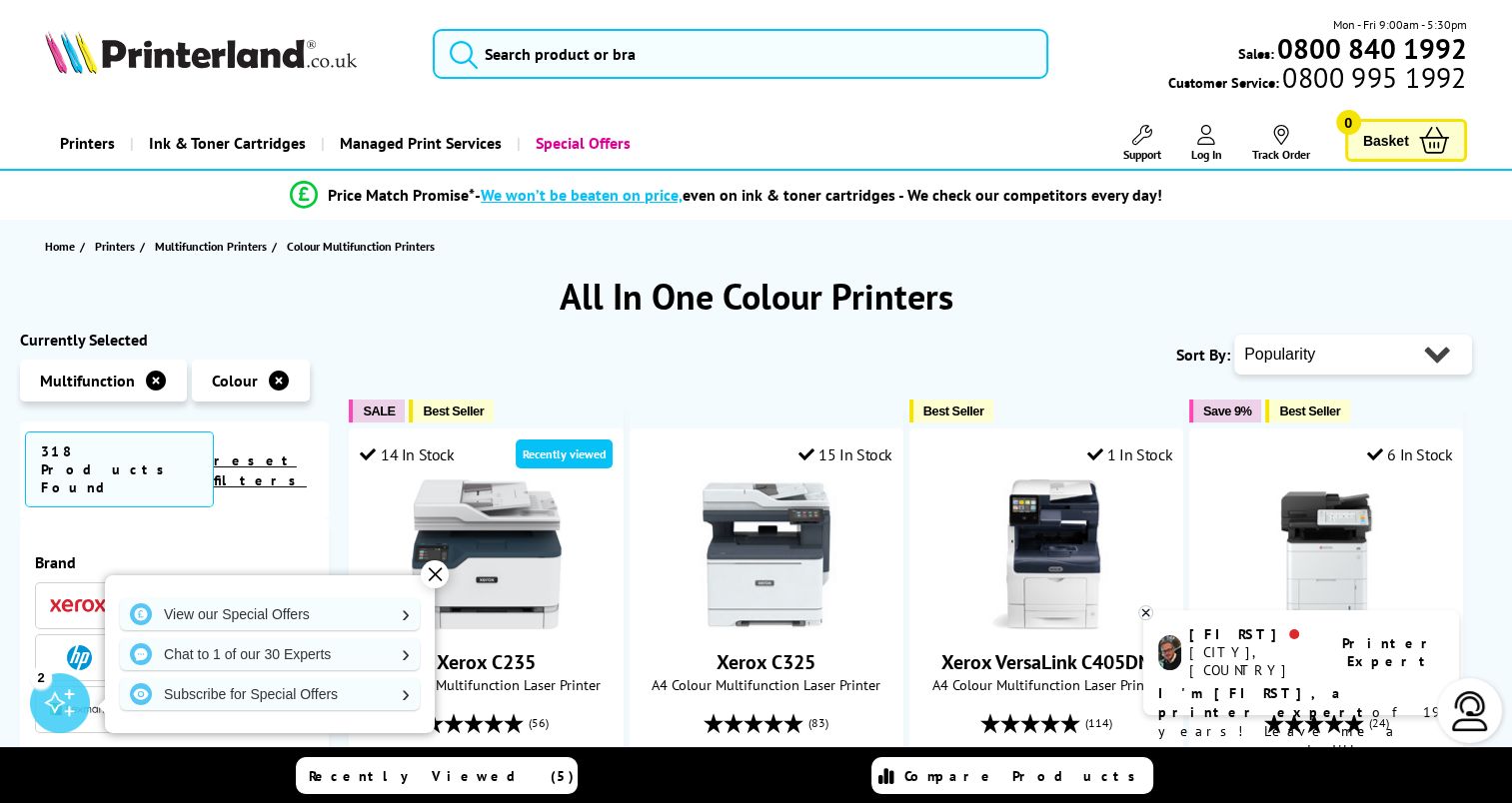 select on "Price Ascending" 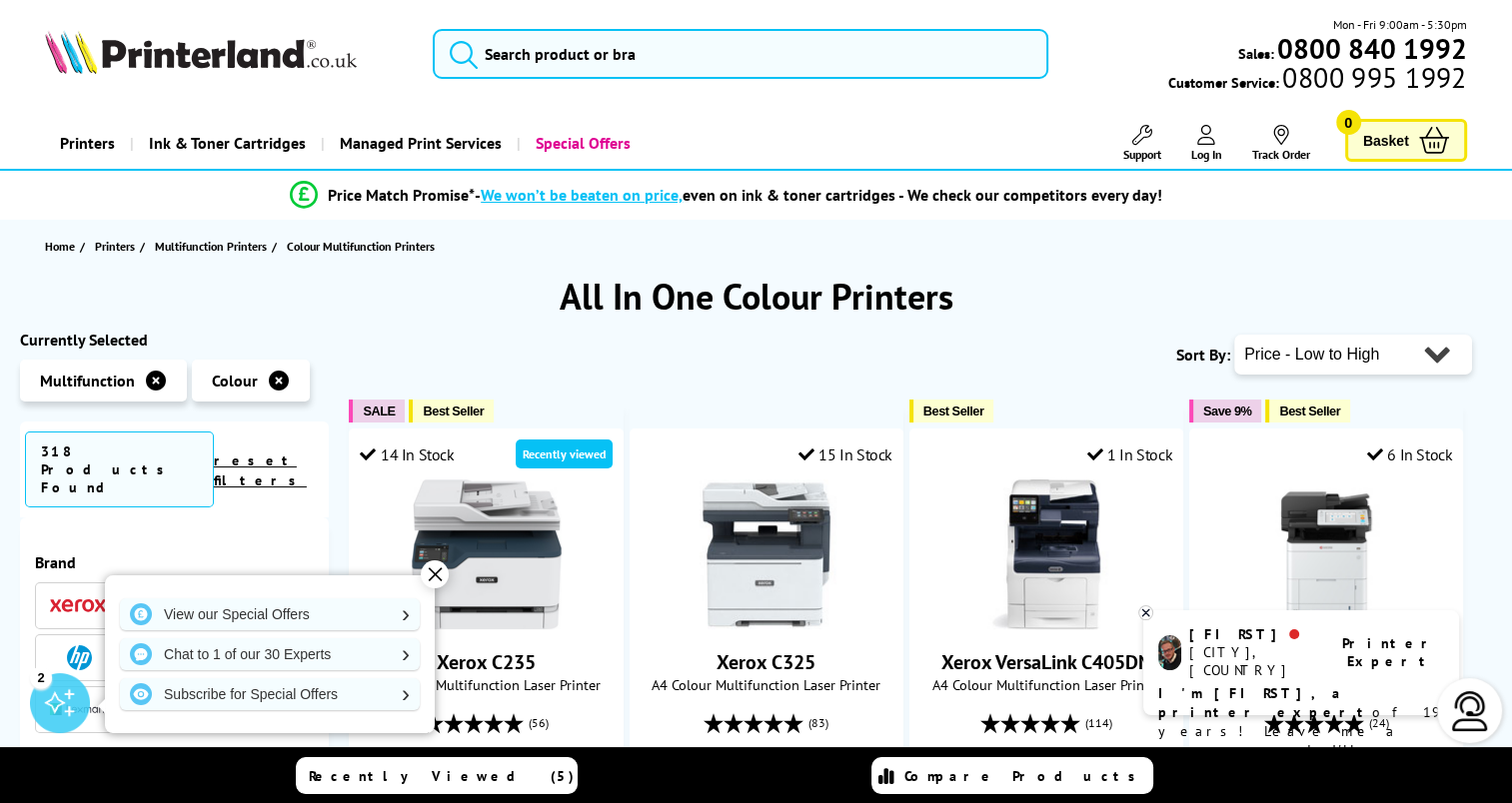 click on "Popularity
Rating
Price - Low to High
Price - High to Low
Running Costs - Low to High
Size - Small to Large" at bounding box center [1353, 355] 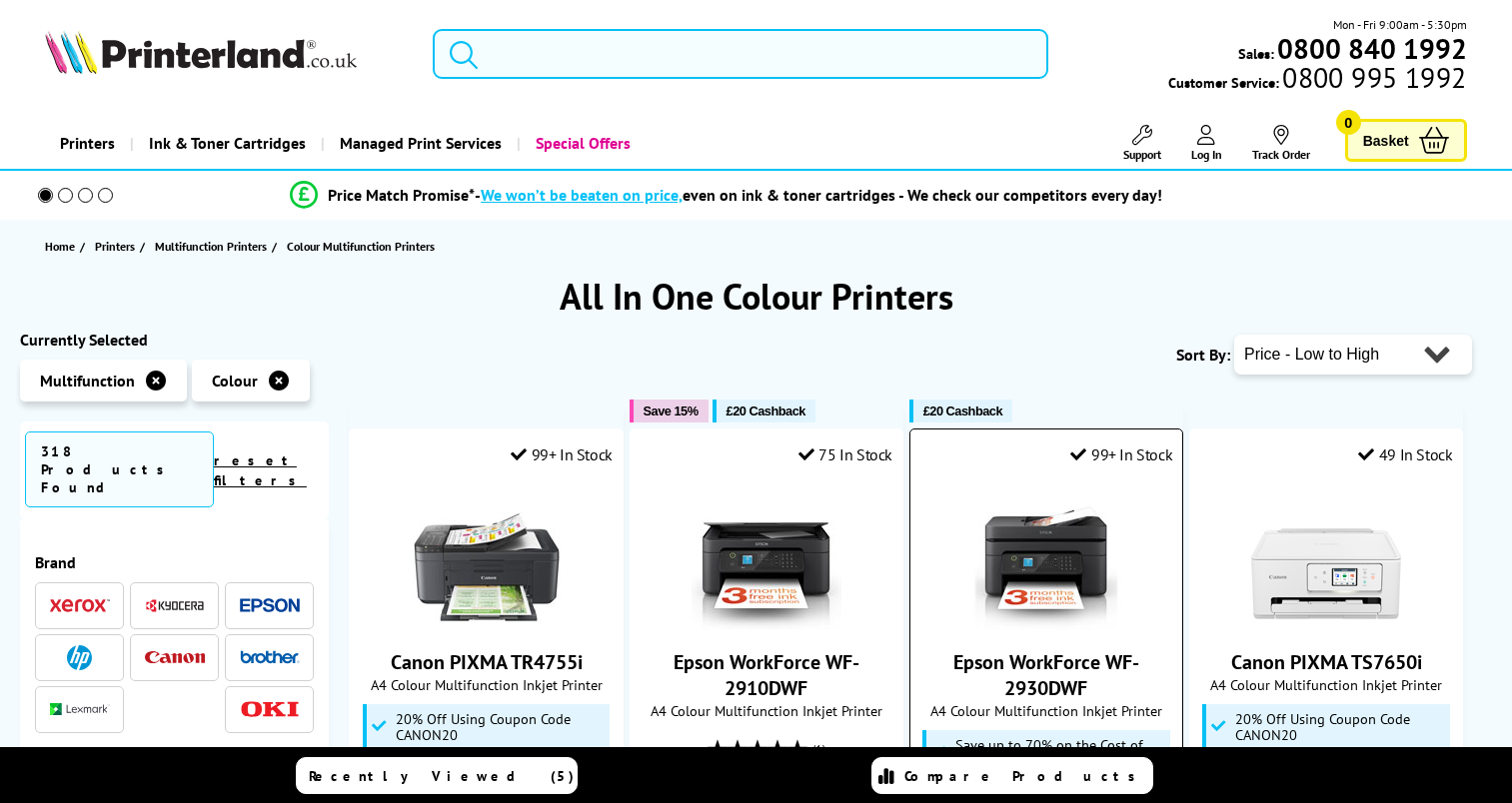 scroll, scrollTop: 0, scrollLeft: 0, axis: both 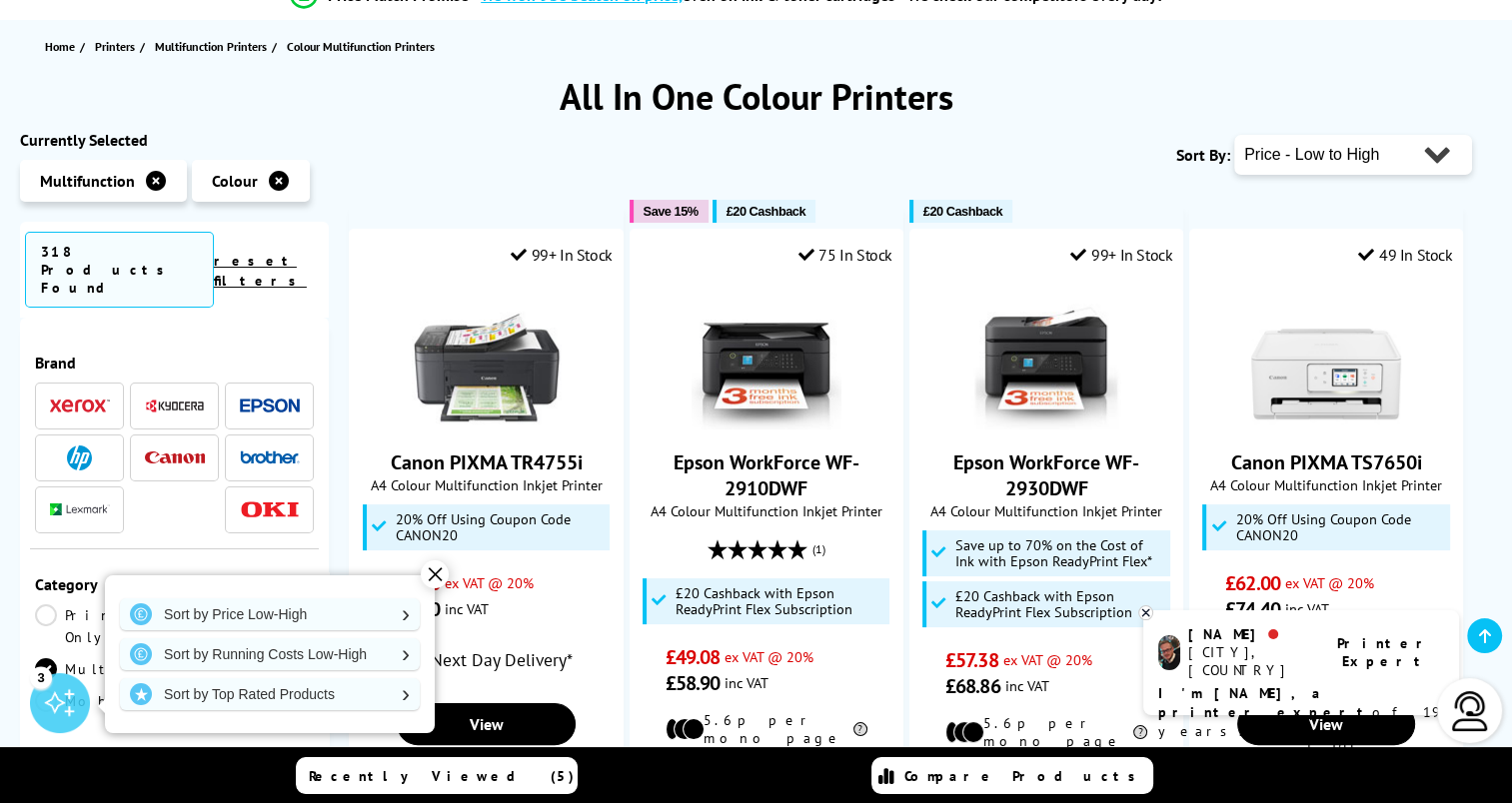 click on "✕" at bounding box center [435, 574] 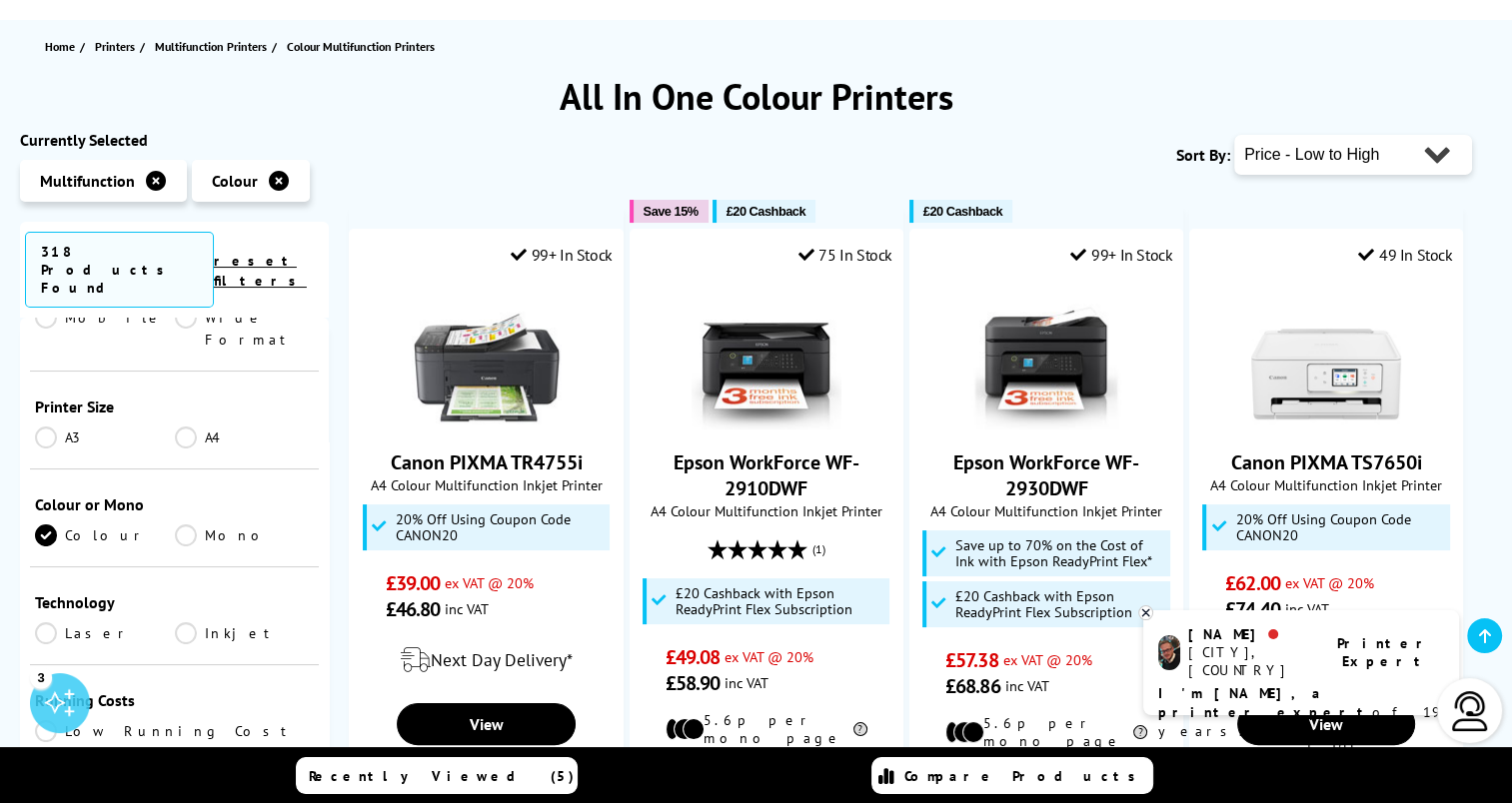 scroll, scrollTop: 400, scrollLeft: 0, axis: vertical 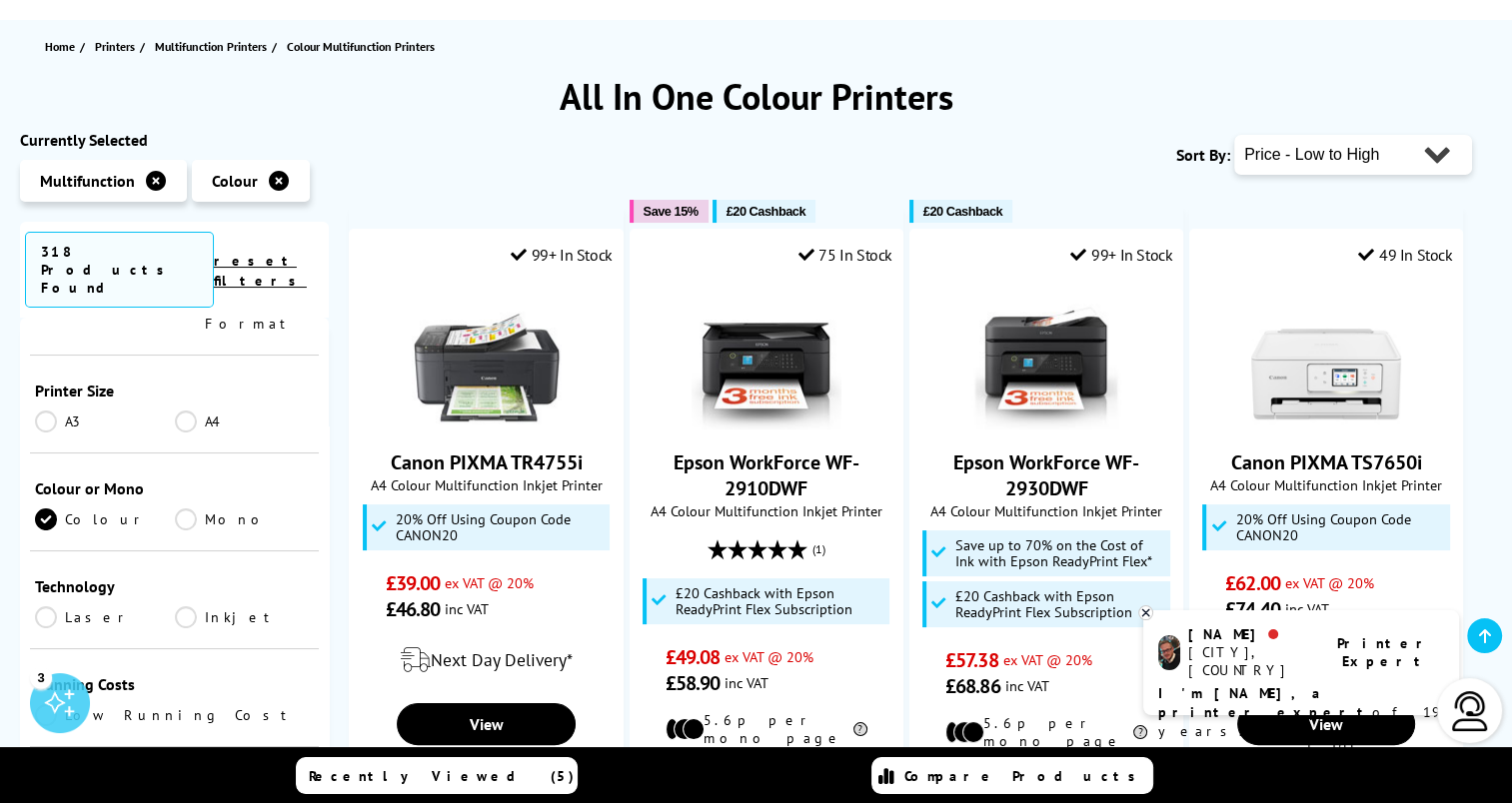 click on "Laser" at bounding box center [105, 617] 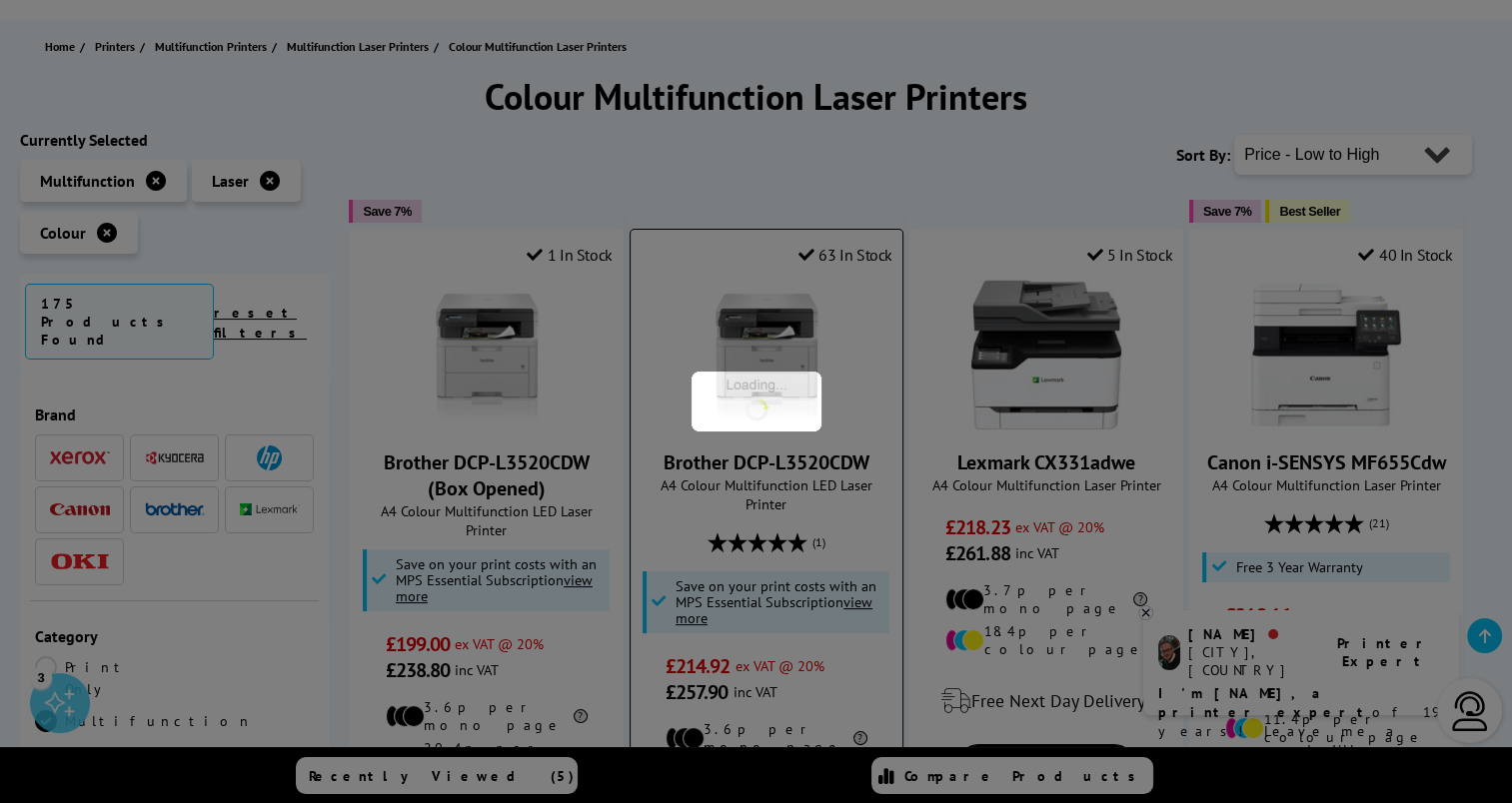 scroll, scrollTop: 400, scrollLeft: 0, axis: vertical 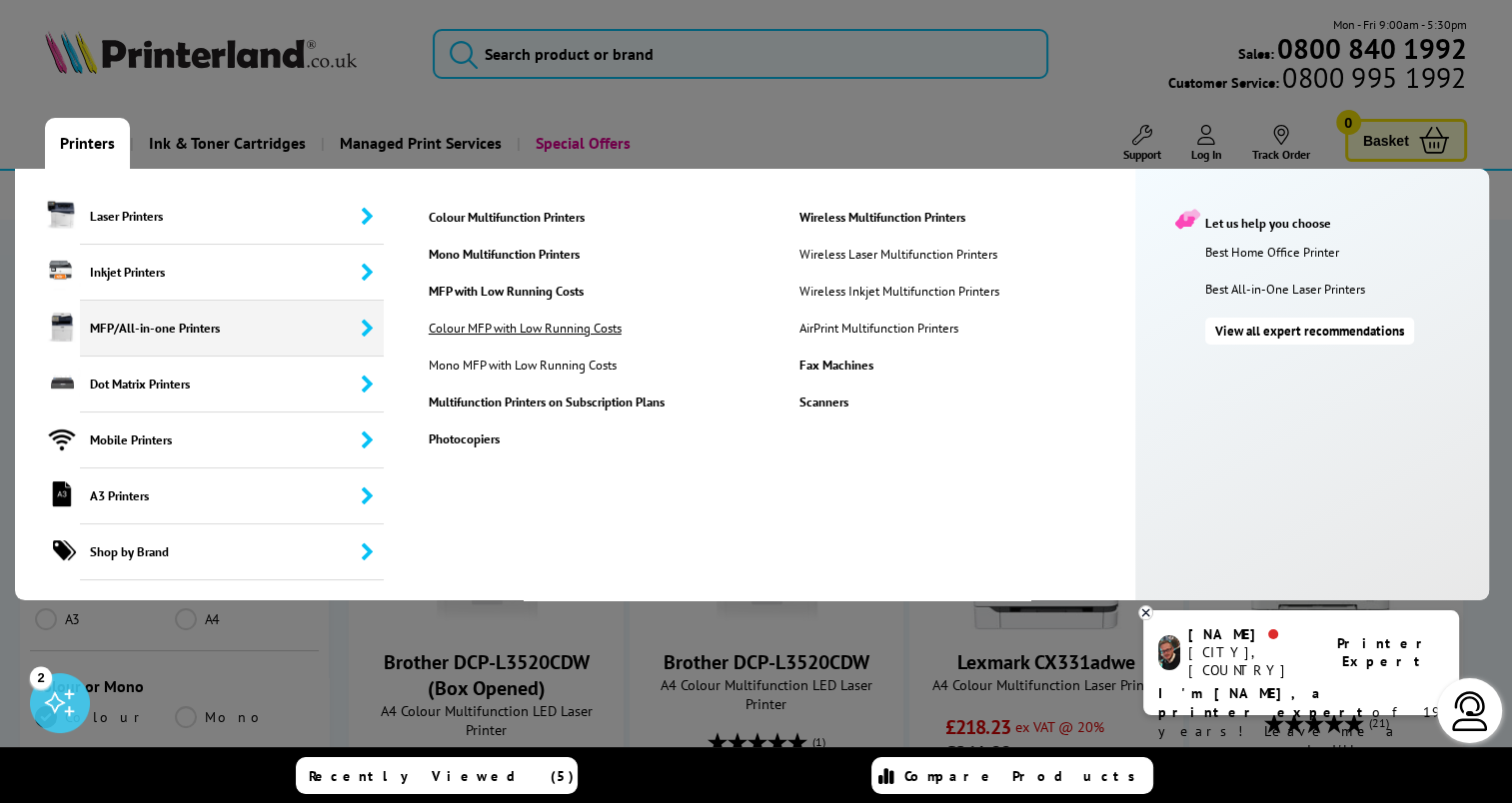 click on "Colour MFP with Low Running Costs" at bounding box center [535, 328] 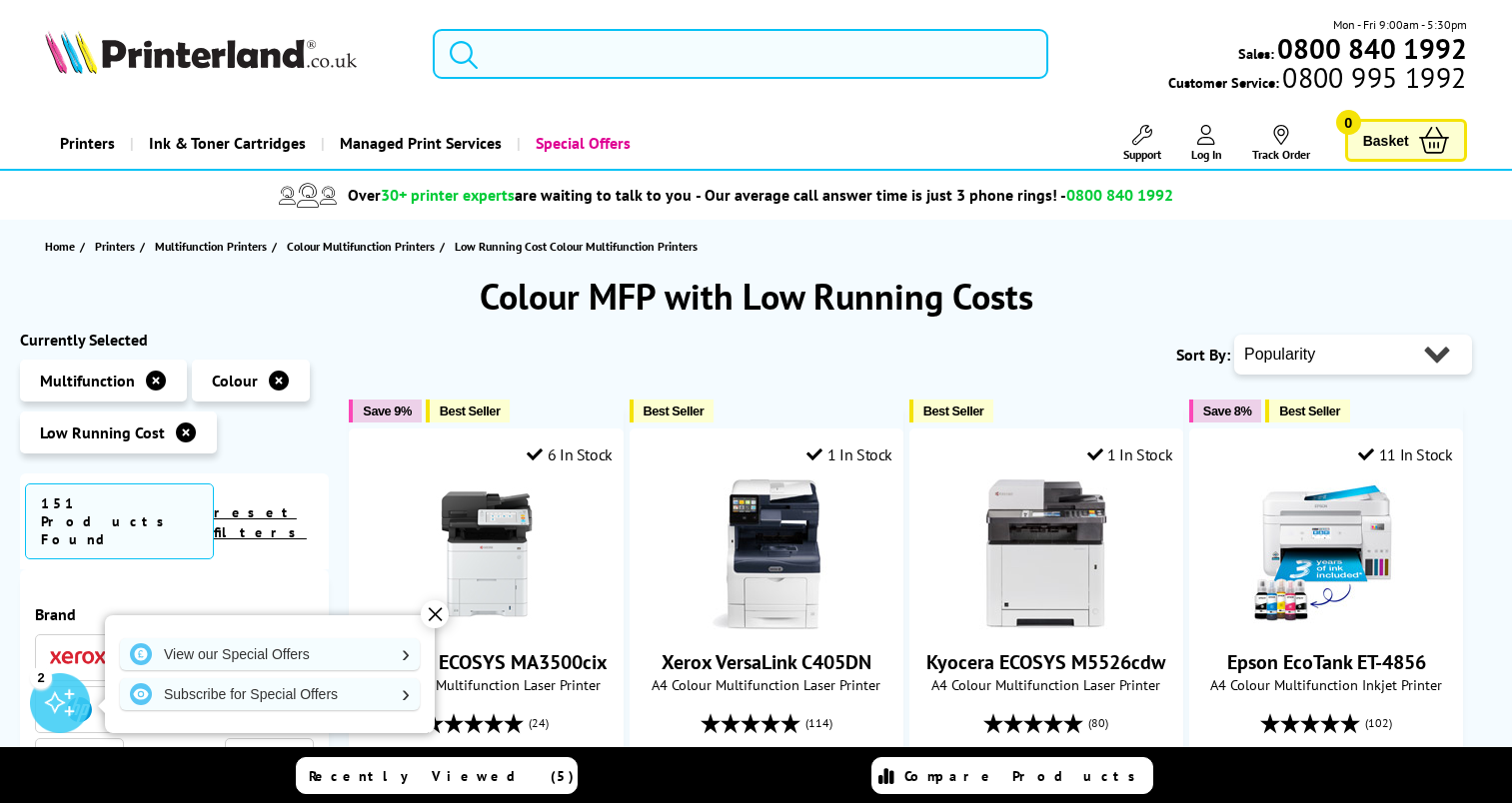 scroll, scrollTop: 0, scrollLeft: 0, axis: both 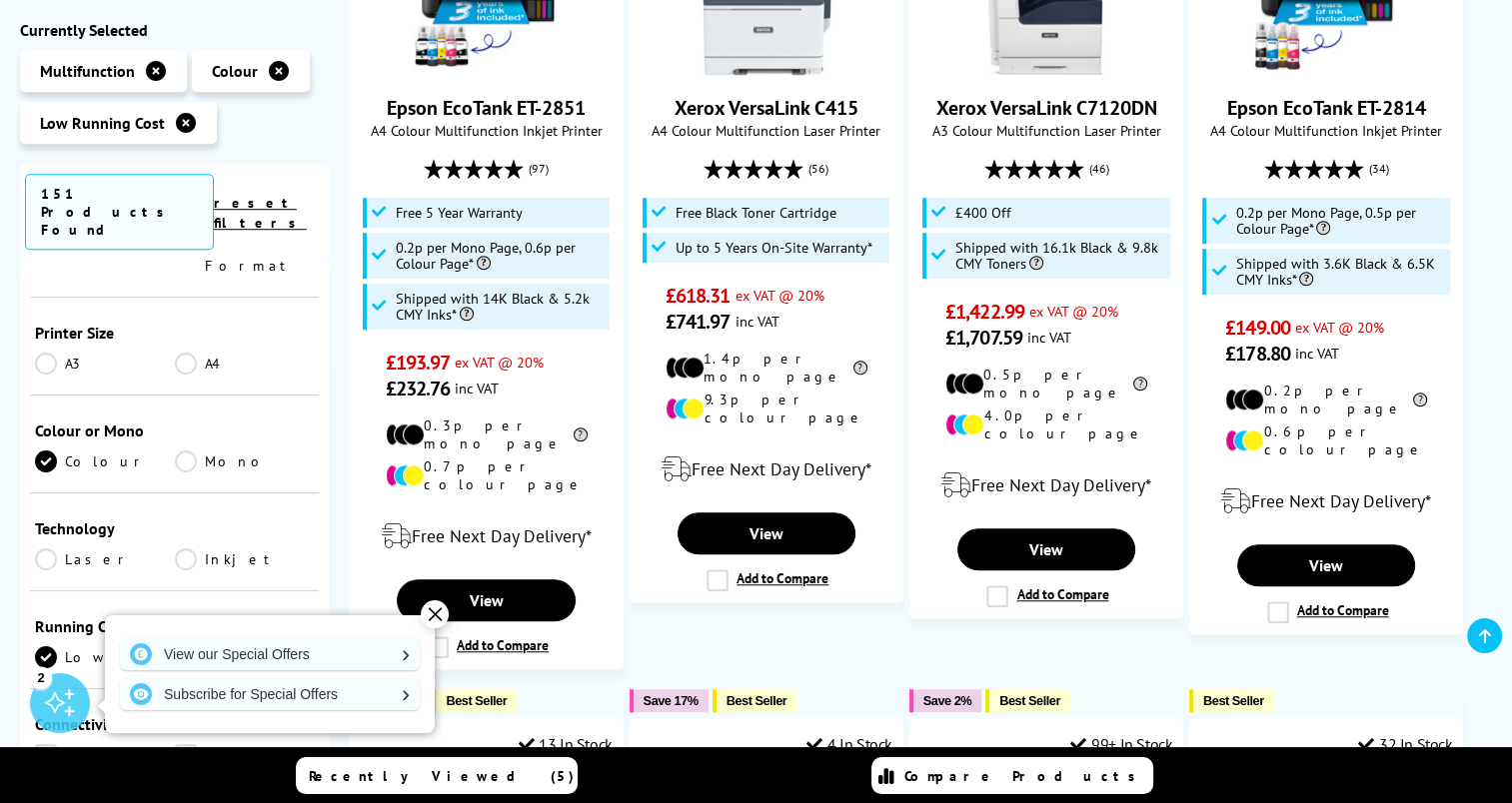click on "Laser" at bounding box center [105, 559] 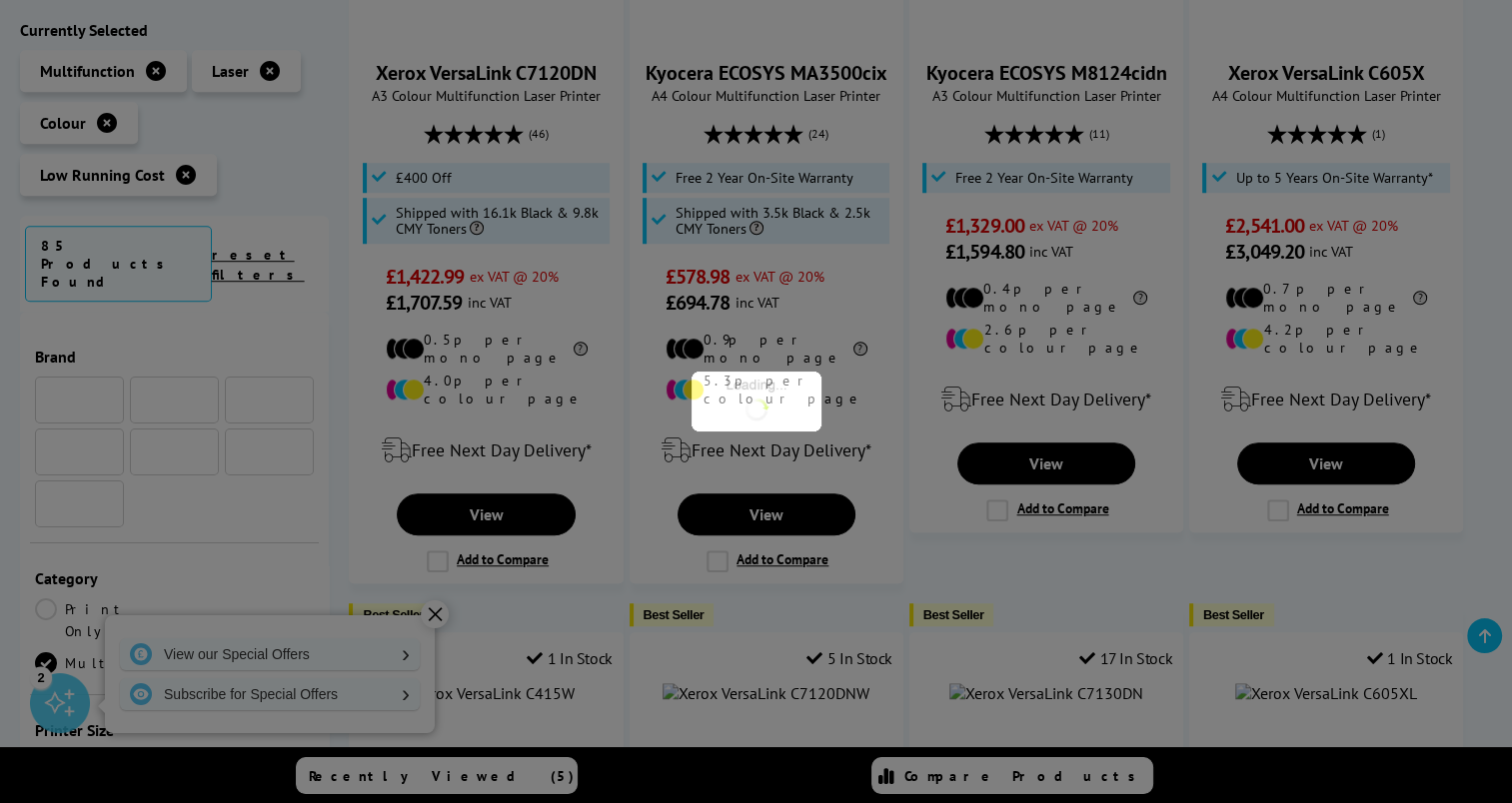 scroll, scrollTop: 400, scrollLeft: 0, axis: vertical 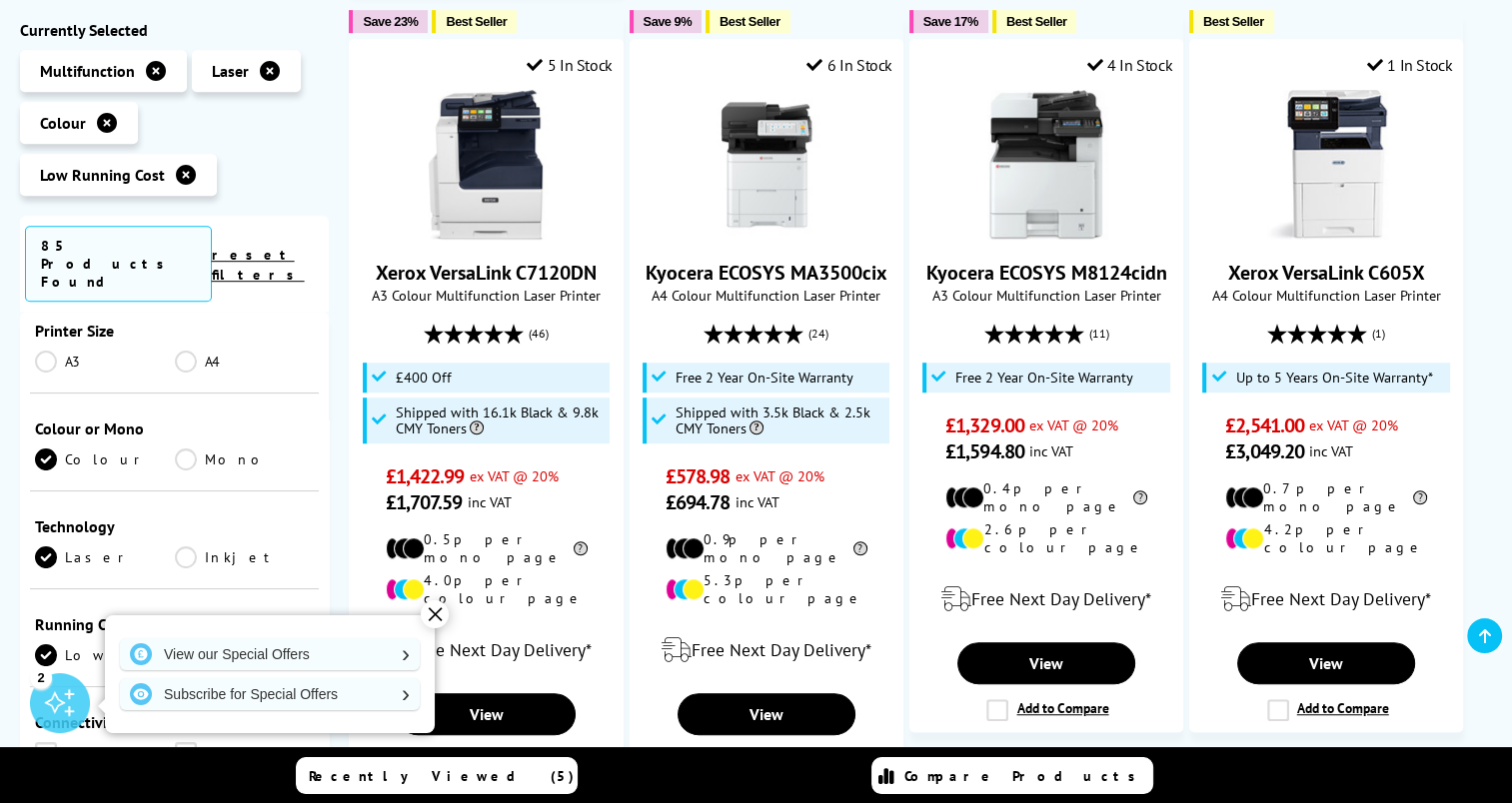 click on "✕" at bounding box center [435, 614] 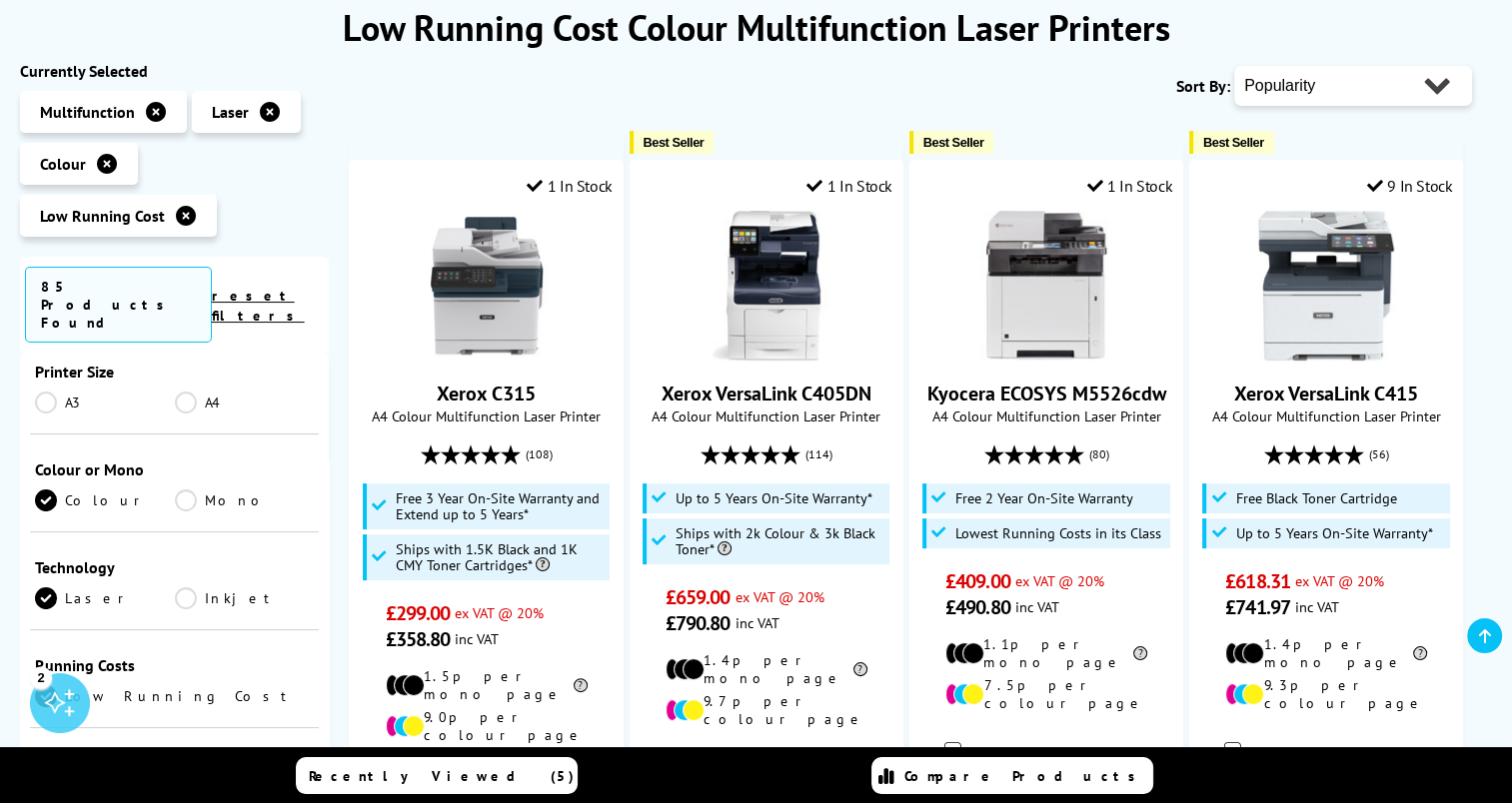scroll, scrollTop: 200, scrollLeft: 0, axis: vertical 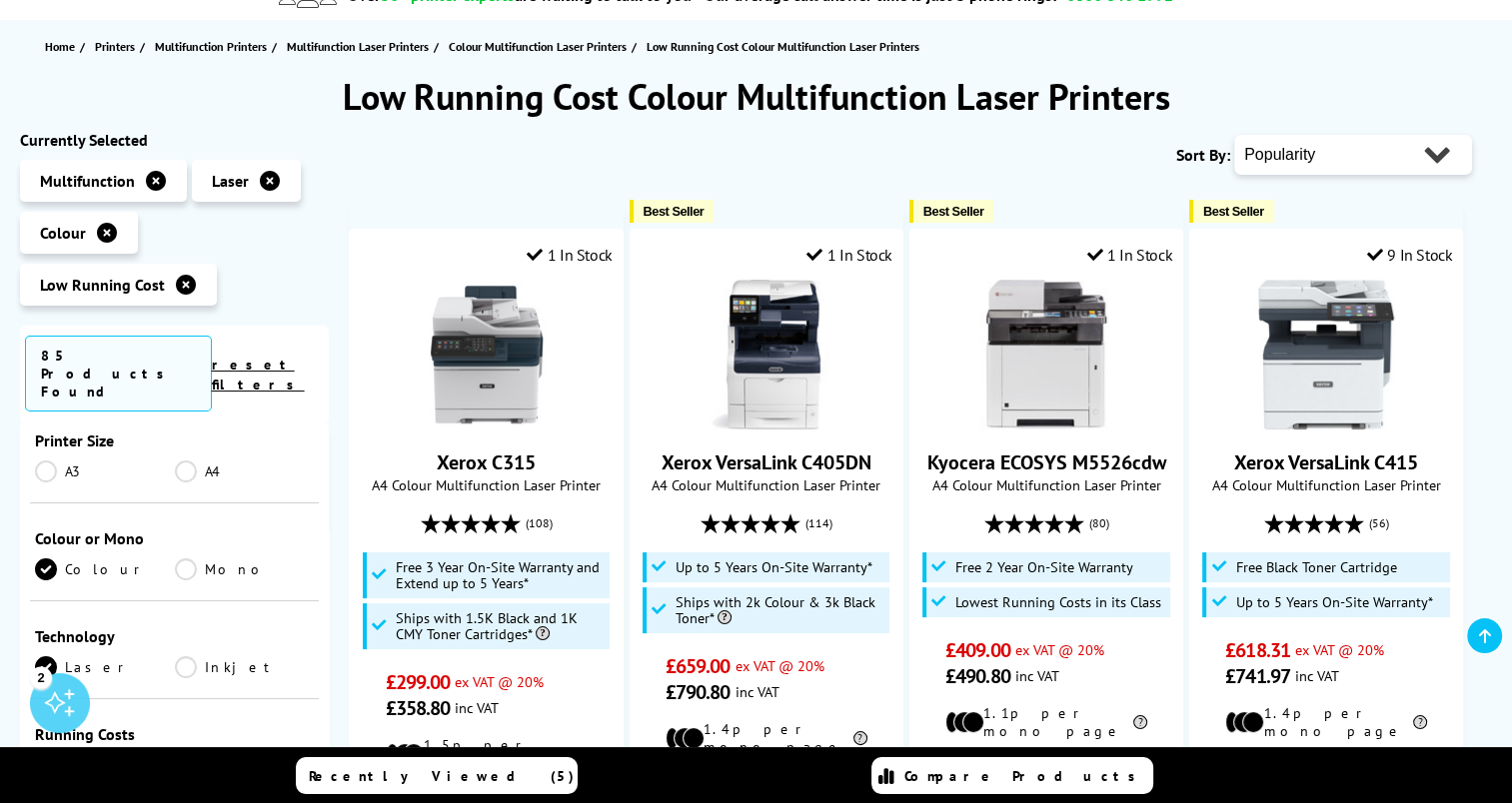 click on "Popularity
Rating
Price - Low to High
Price - High to Low
Running Costs - Low to High
Size - Small to Large" at bounding box center [1353, 155] 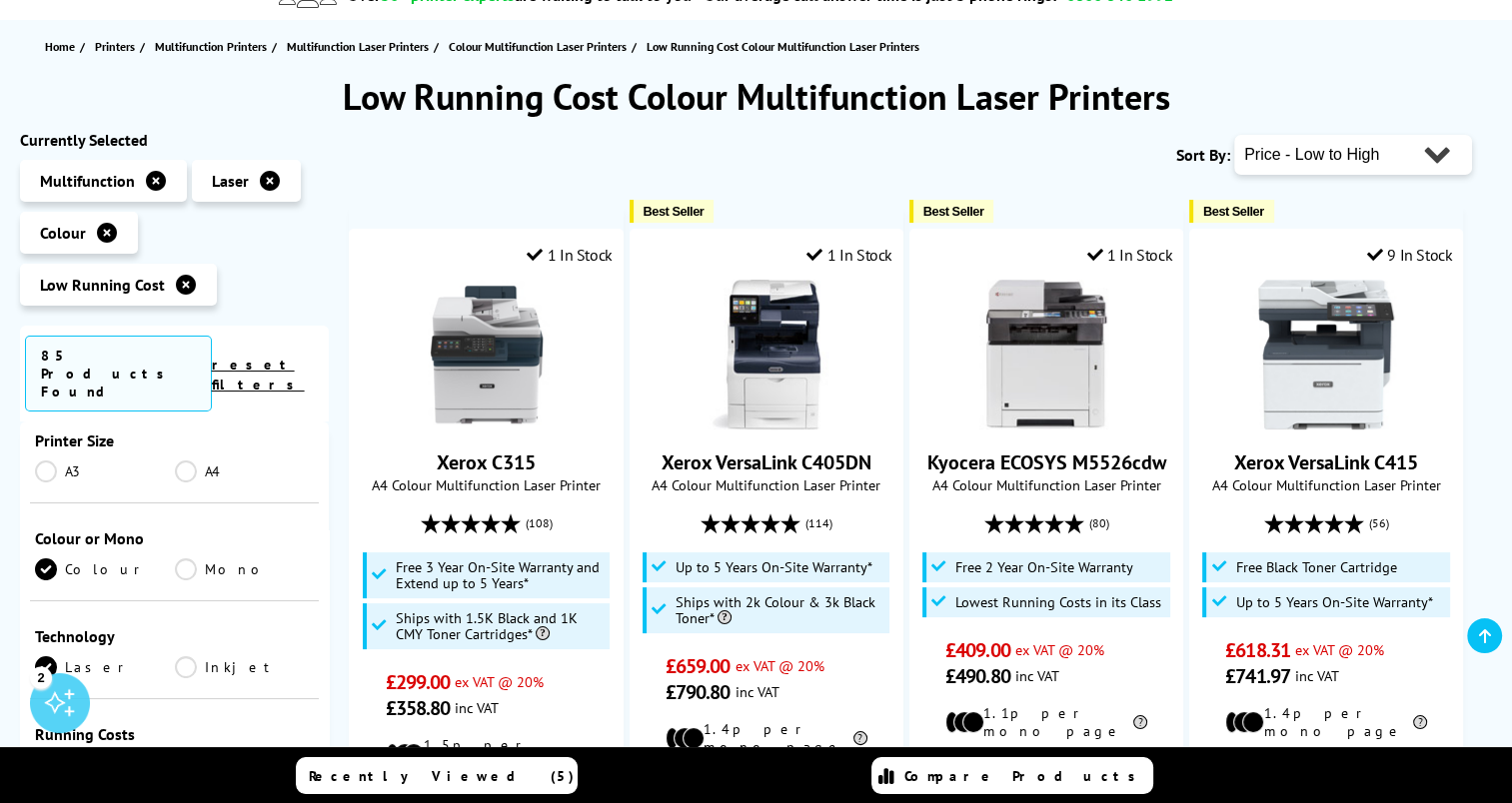 click on "Popularity
Rating
Price - Low to High
Price - High to Low
Running Costs - Low to High
Size - Small to Large" at bounding box center (1353, 155) 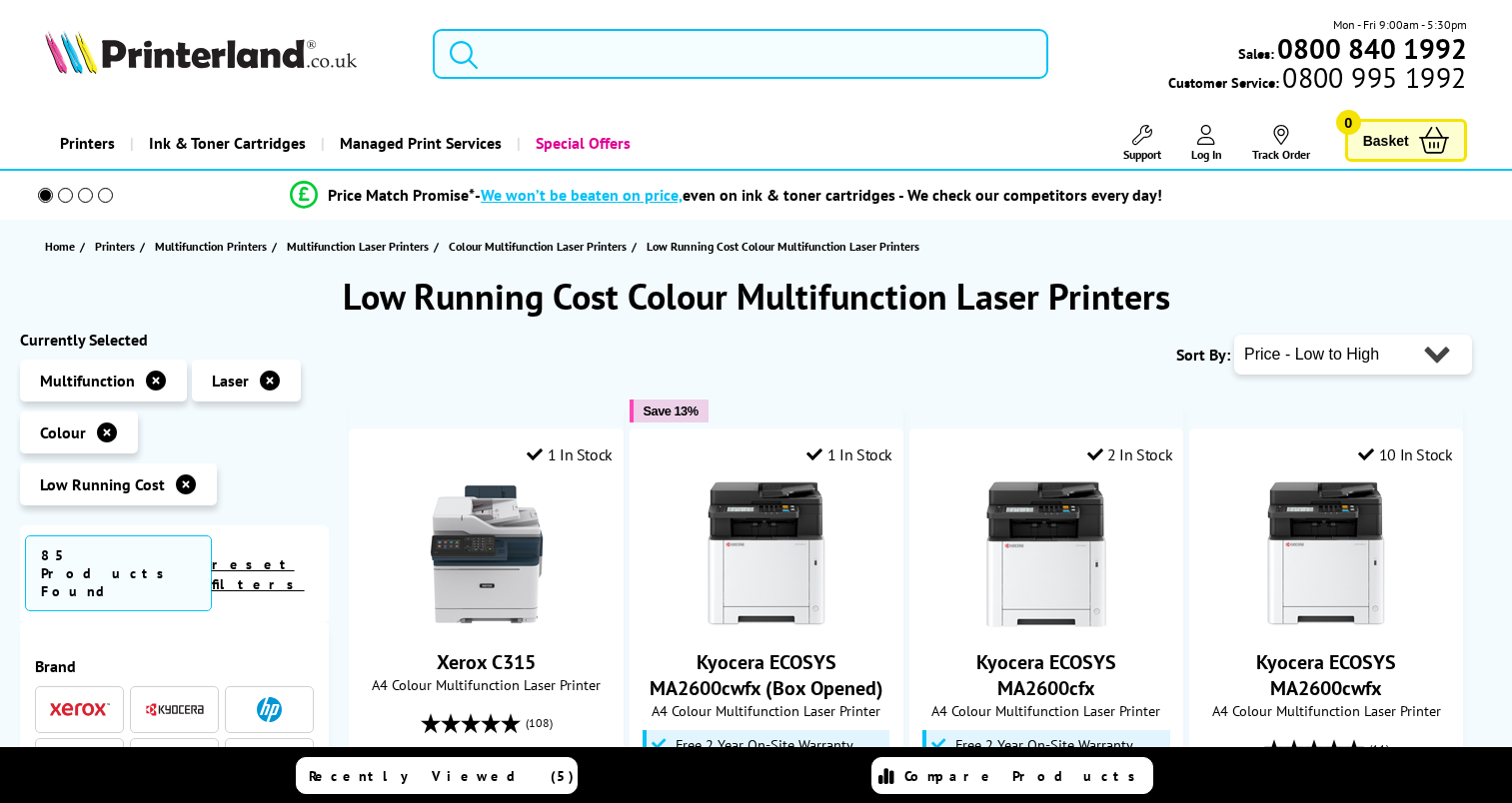 scroll, scrollTop: 0, scrollLeft: 0, axis: both 